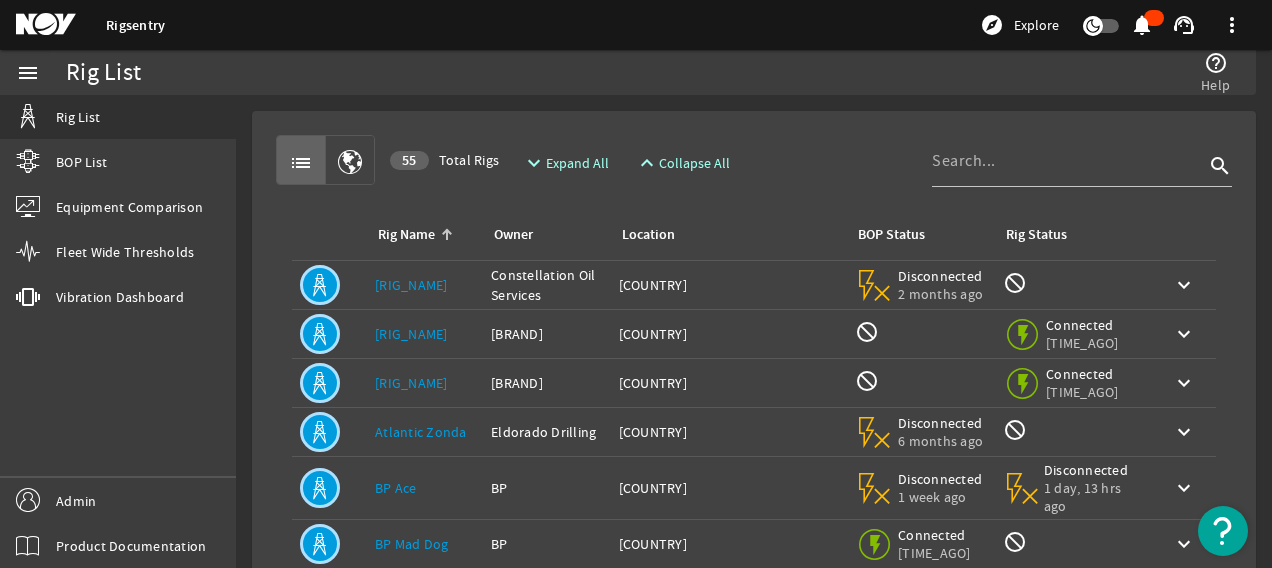 scroll, scrollTop: 0, scrollLeft: 0, axis: both 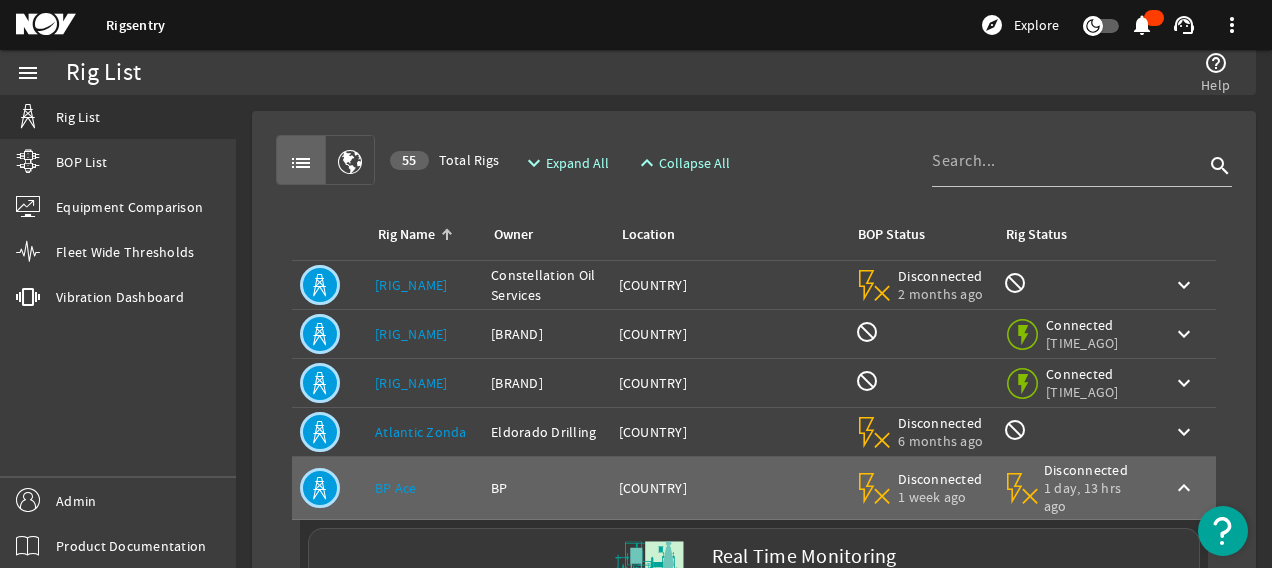 click on "Real Time Monitoring" 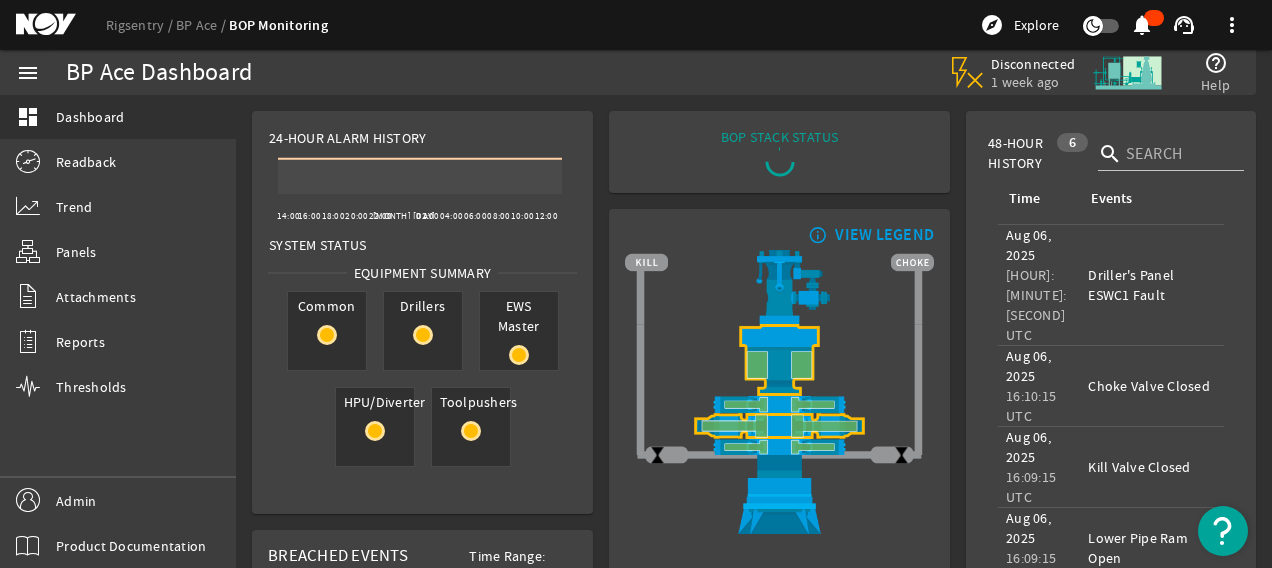 drag, startPoint x: 2, startPoint y: 0, endPoint x: -9, endPoint y: 51, distance: 52.17279 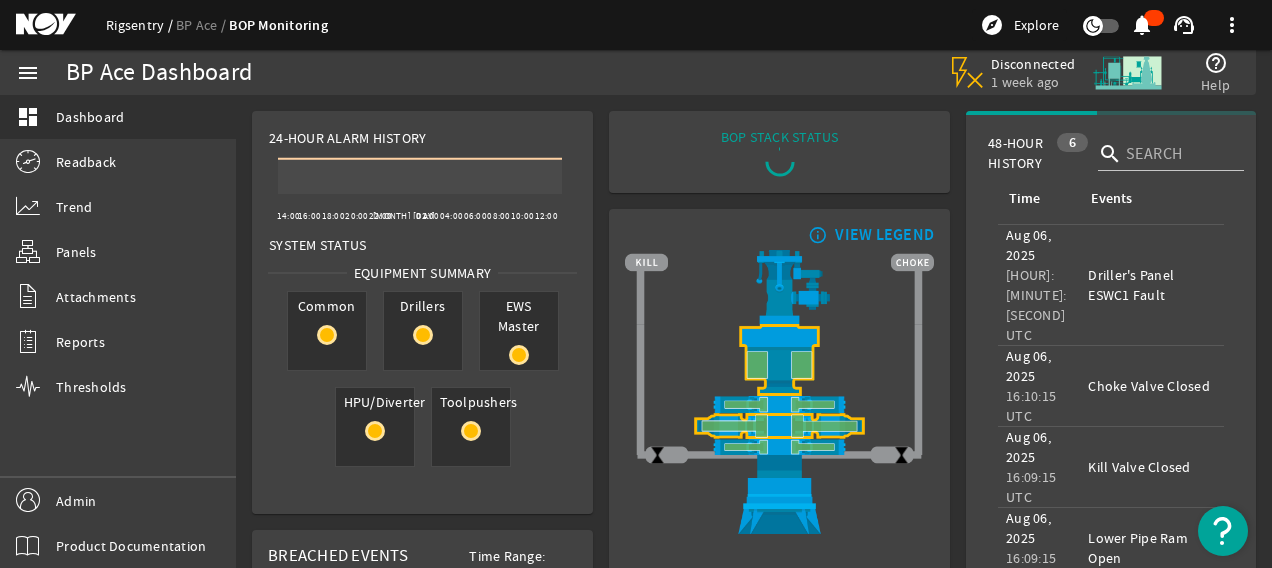 click on "Rigsentry" 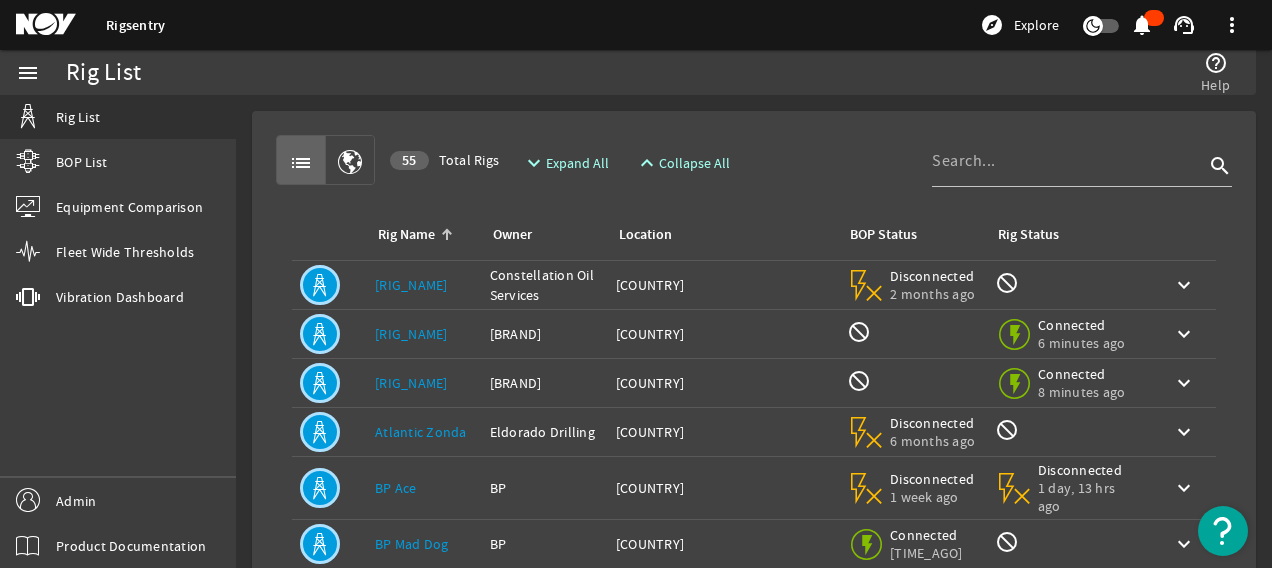 click on "Rig Name:   BP Ace" 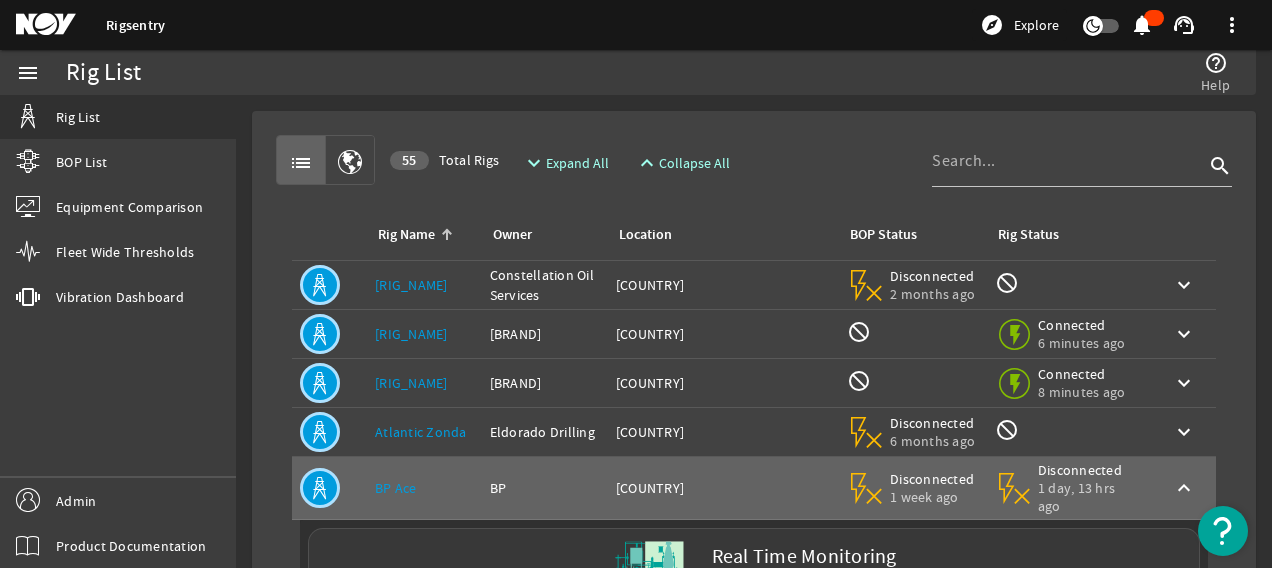 click 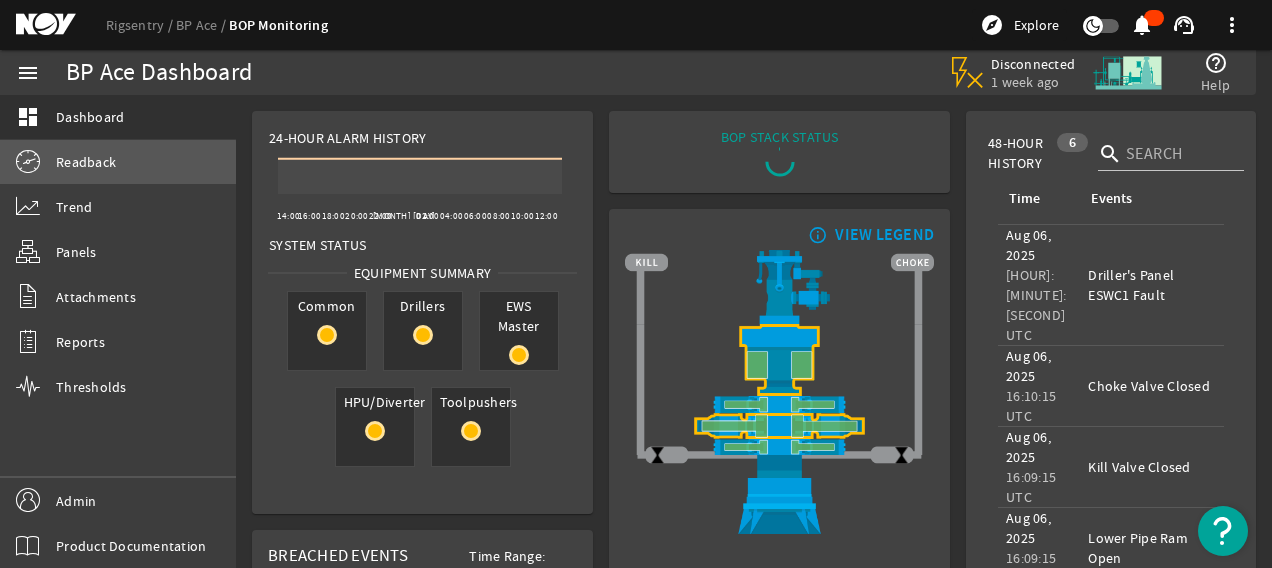click on "Readback" 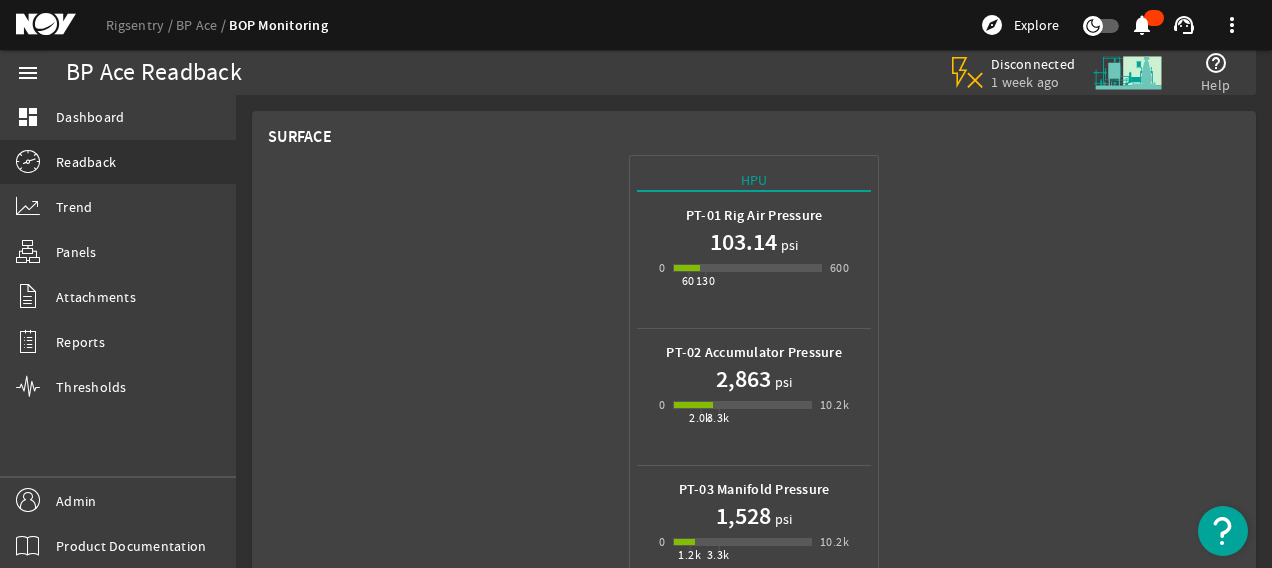 click on "HPU PT-01 Rig Air Pressure  103.14  psi  0   60   130   600  PT-02 Accumulator Pressure  2,863  psi  0   2.0k   3.3k   10.2k  PT-03 Manifold Pressure  1,528  psi  0   1.2k   3.3k   10.2k  PT-04 Annular Pressure  1,483  psi  0   600   1.6k   6.0k  PT-08 HP Shear Accumulator Pressure  3,028  psi  0   2.0k   3.3k   6.0k  PT-09 Pilot Air Pressure  106.49  psi  0   60   130   600  PT-10 Annular Regulator Pilot Pressure  1,464  psi  0   500   3.0k   6.0k" 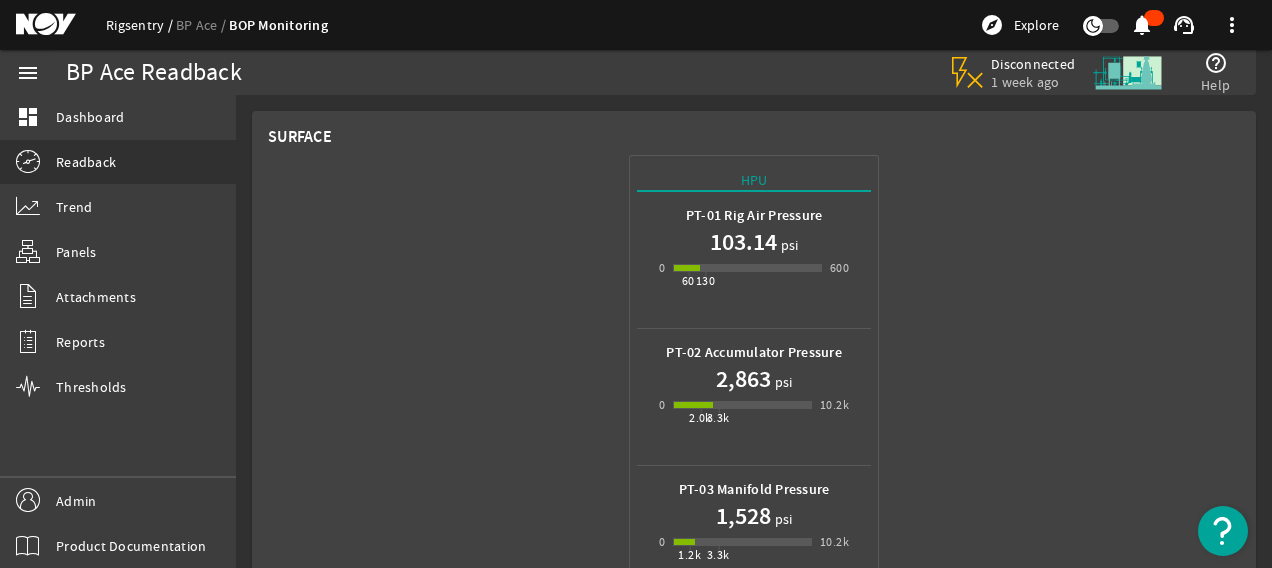 click on "Rigsentry" 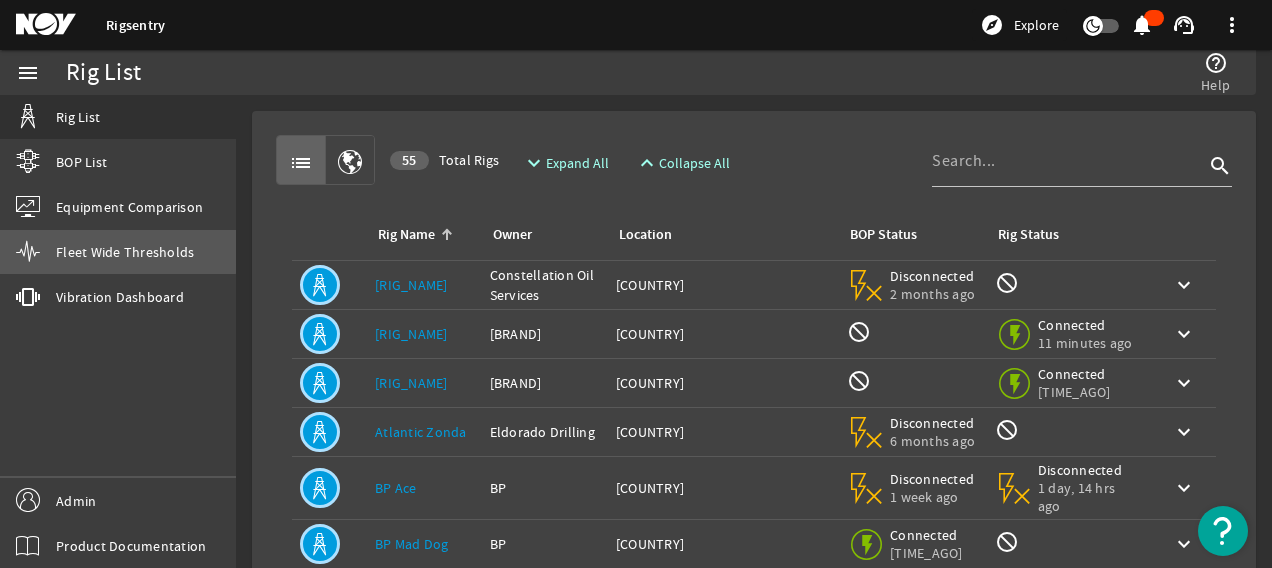 click on "Fleet Wide Thresholds" 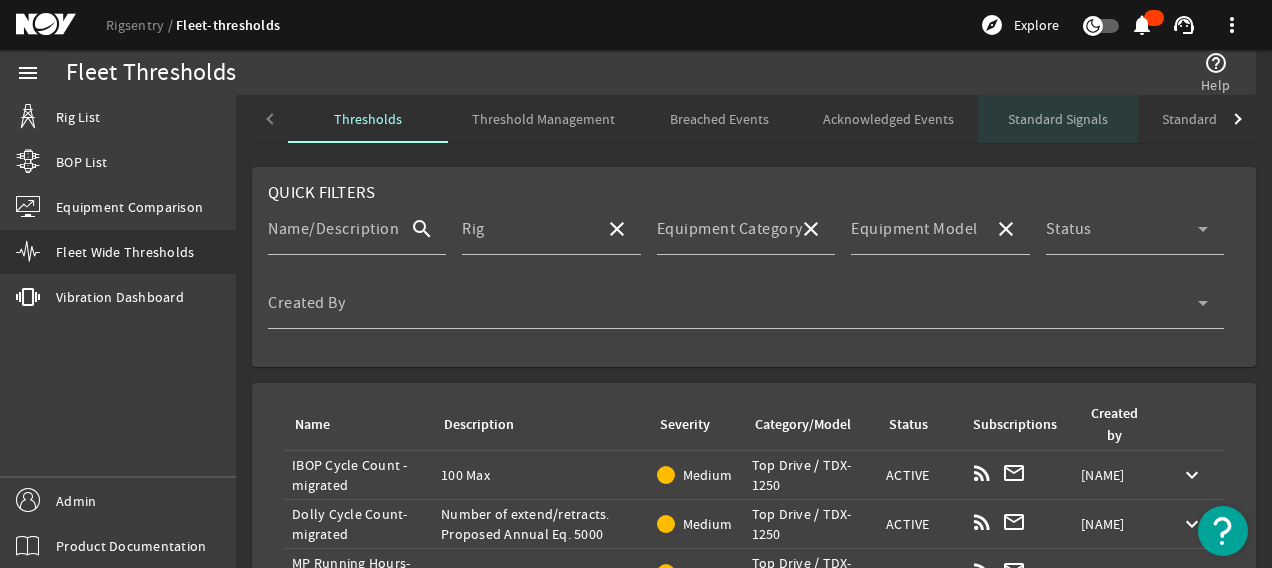 click on "Standard Signals" at bounding box center [1058, 119] 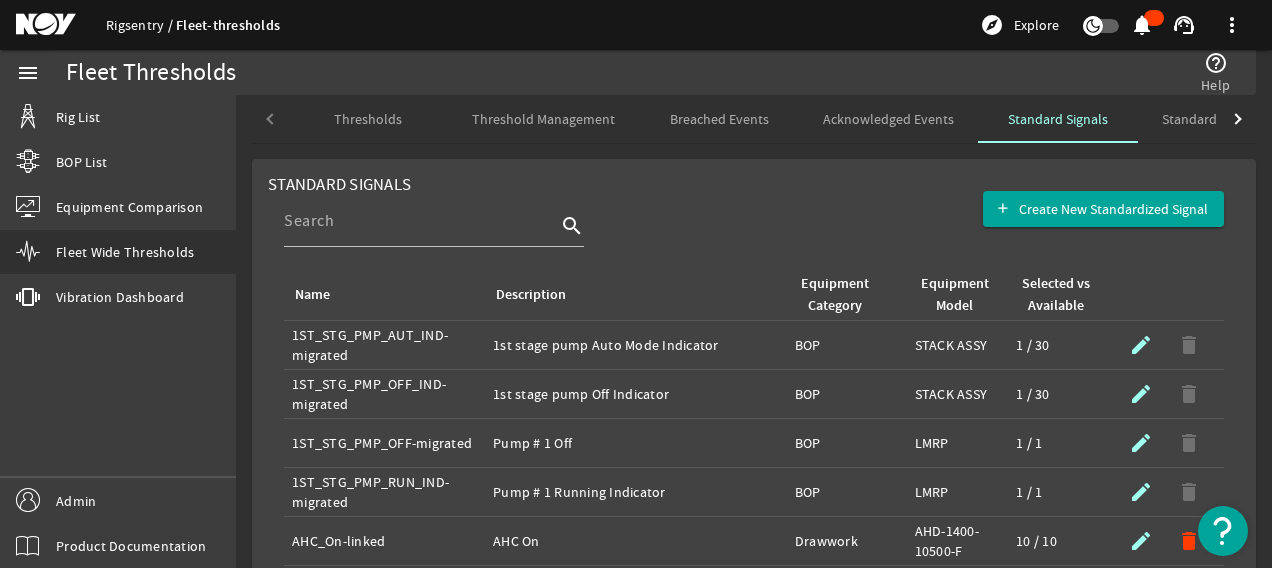 click on "Rigsentry" 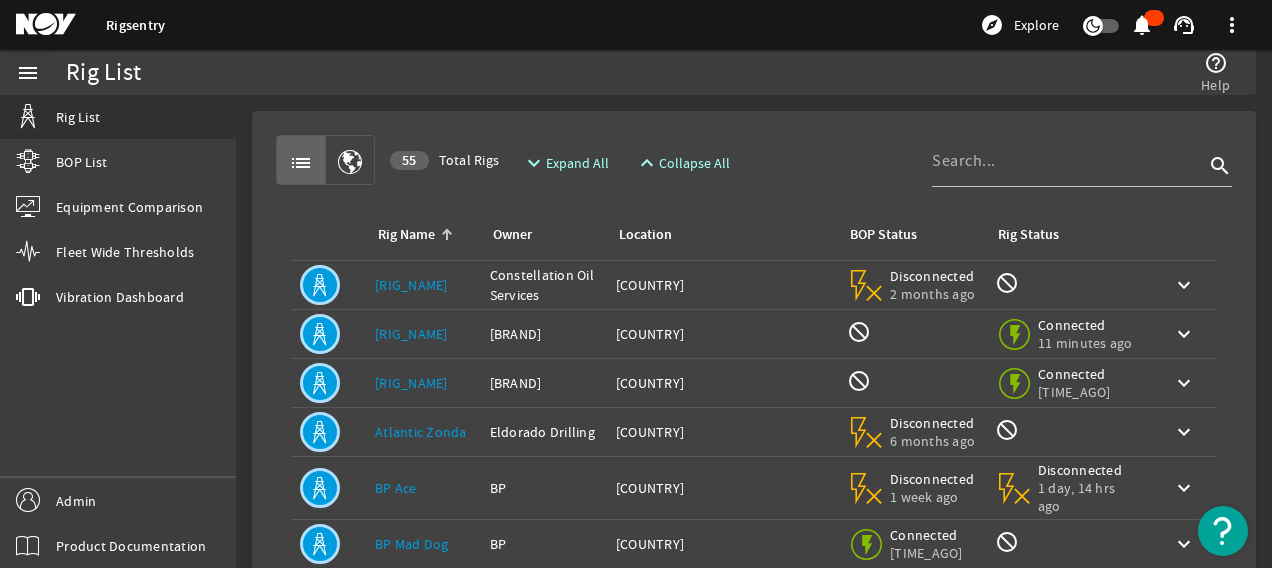 click on "Rig Name:   BP Ace" 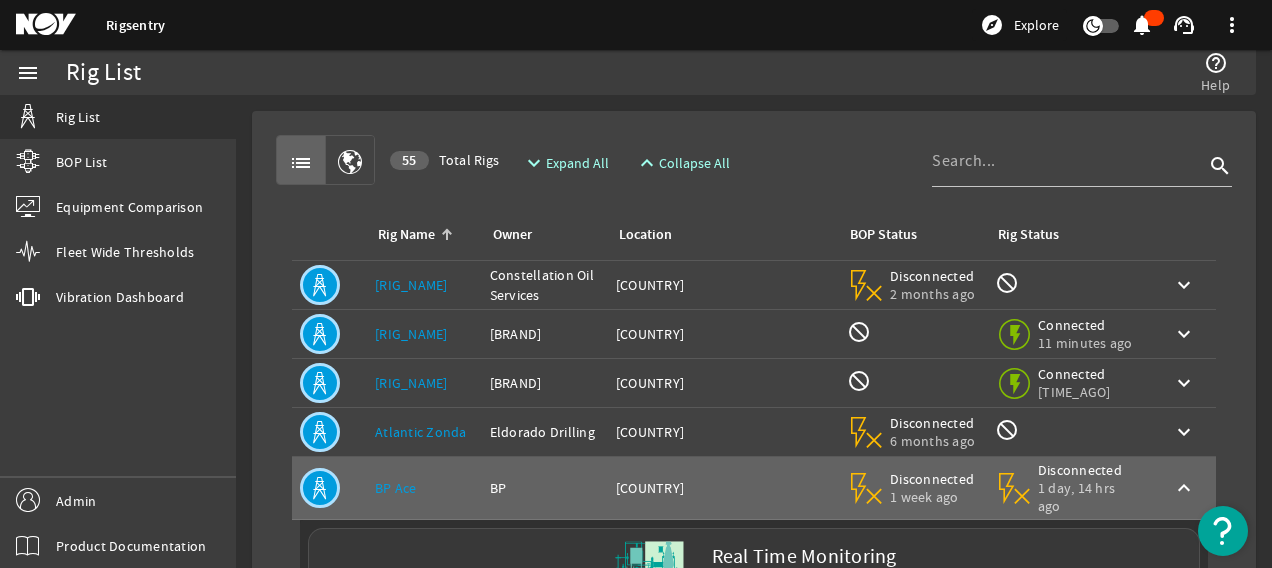 click on "Real Time Monitoring" 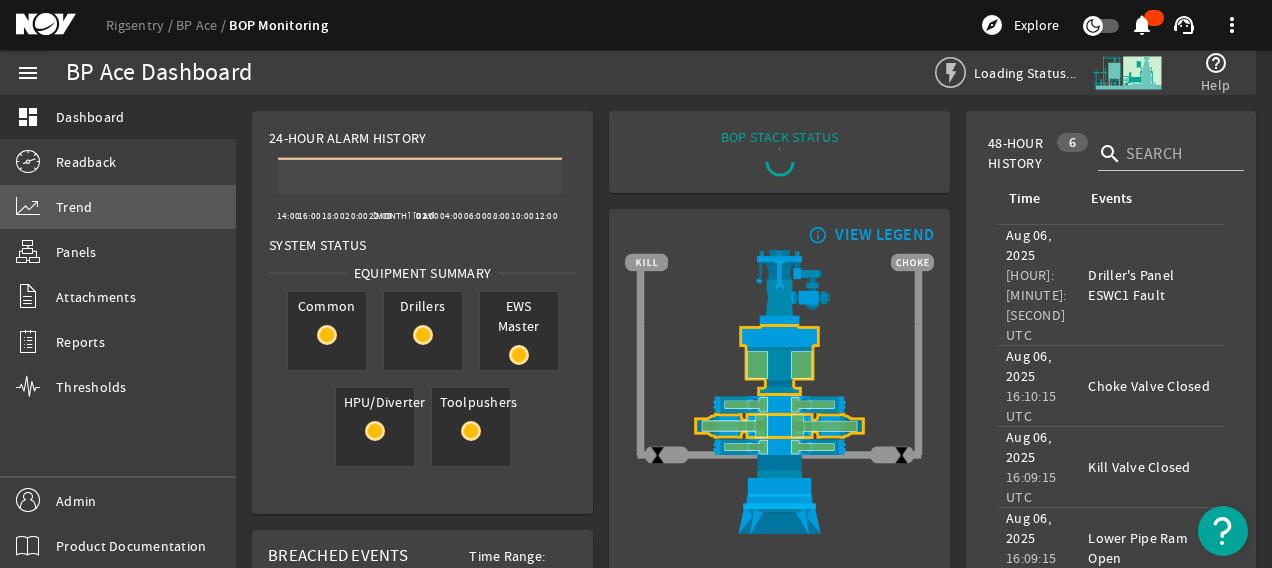 click on "Trend" 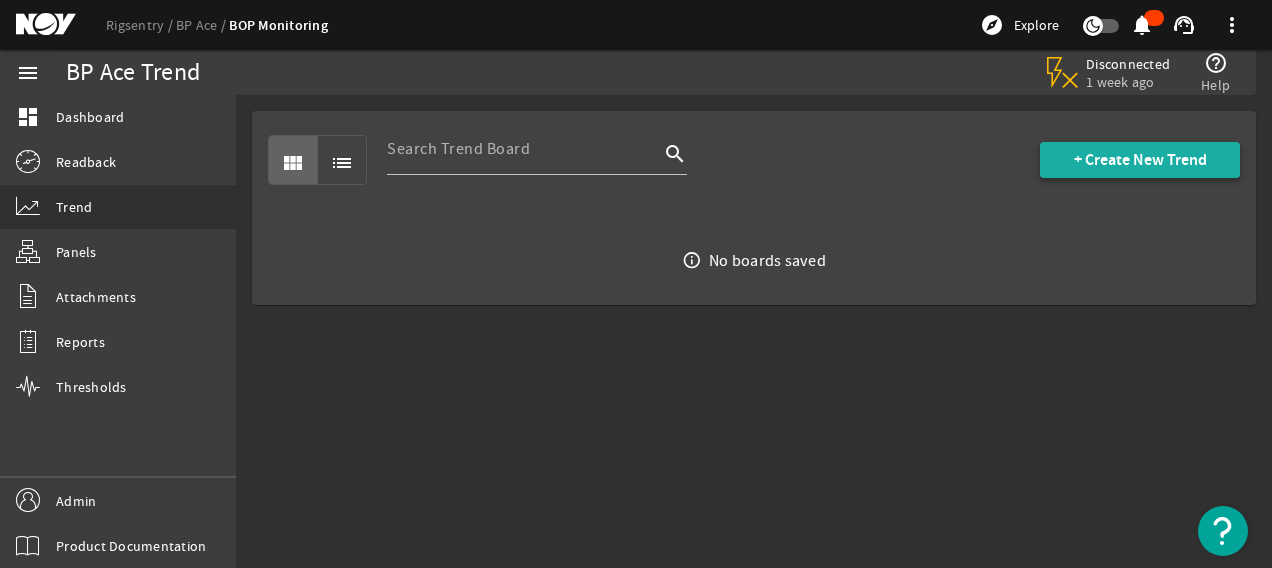 click 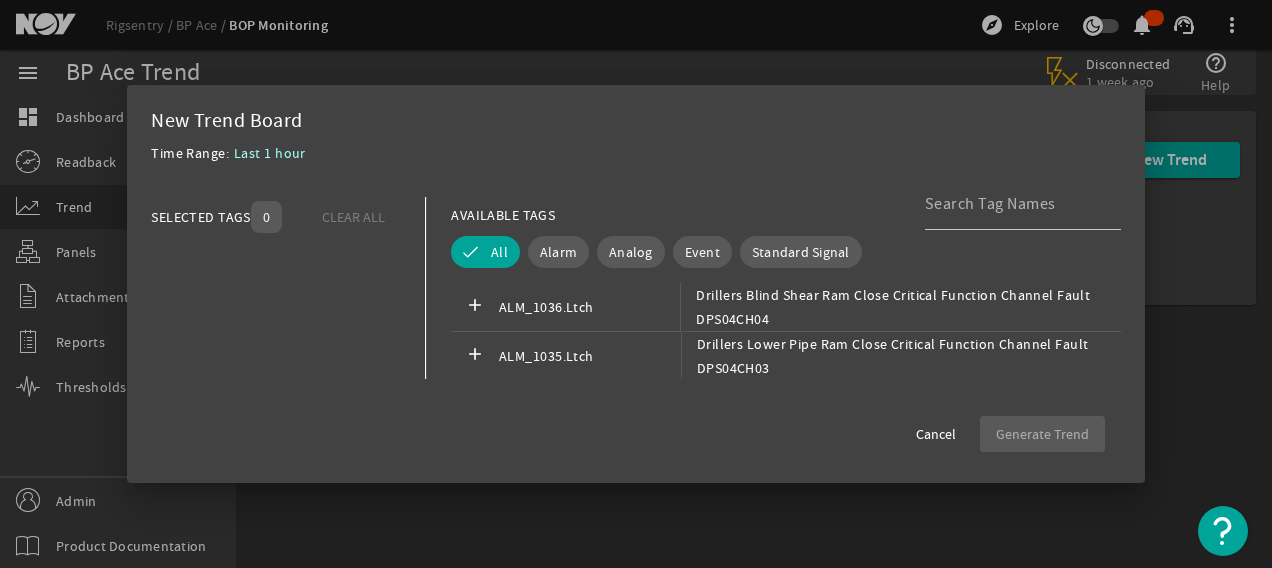 click on "Time Range: Last 1 hour" at bounding box center (636, 159) 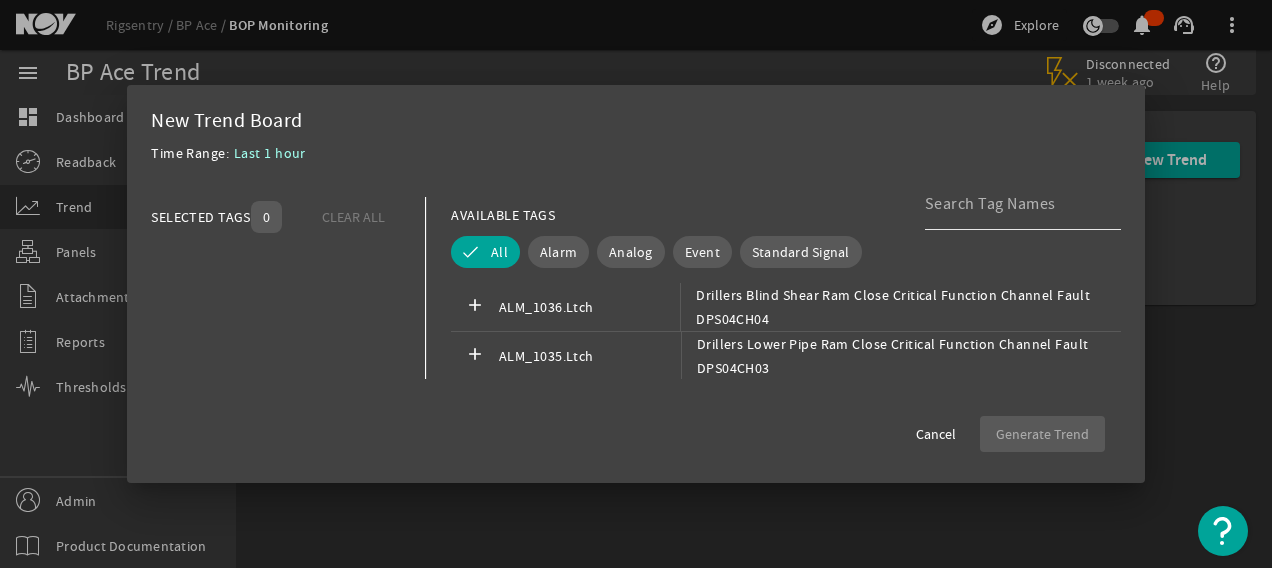 click at bounding box center [1015, 204] 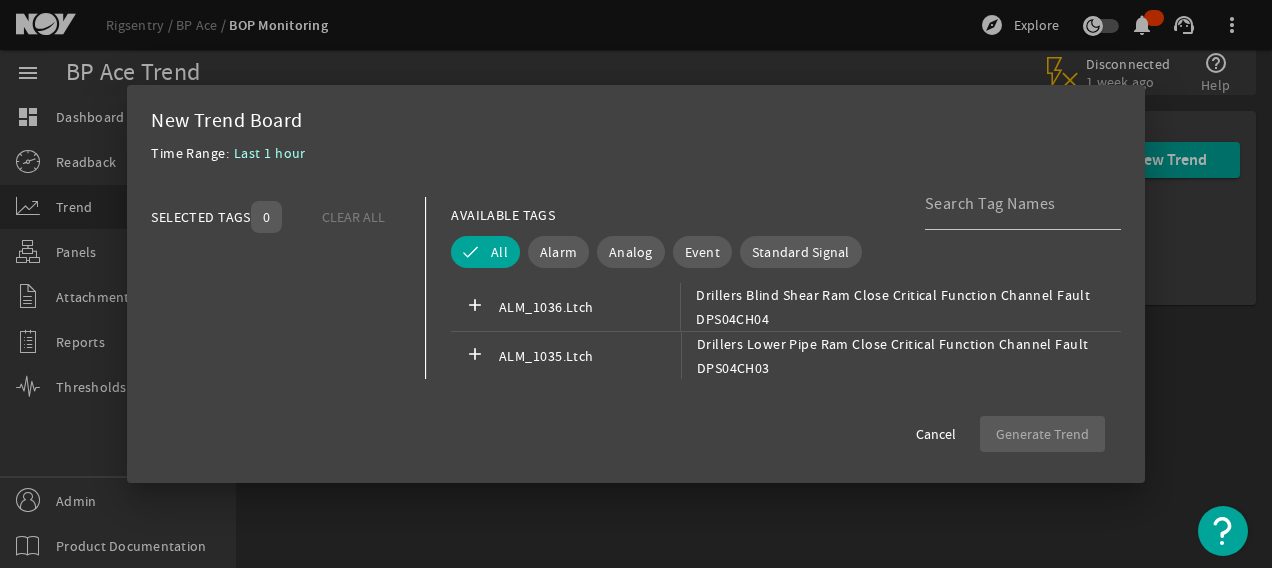 click at bounding box center (636, 284) 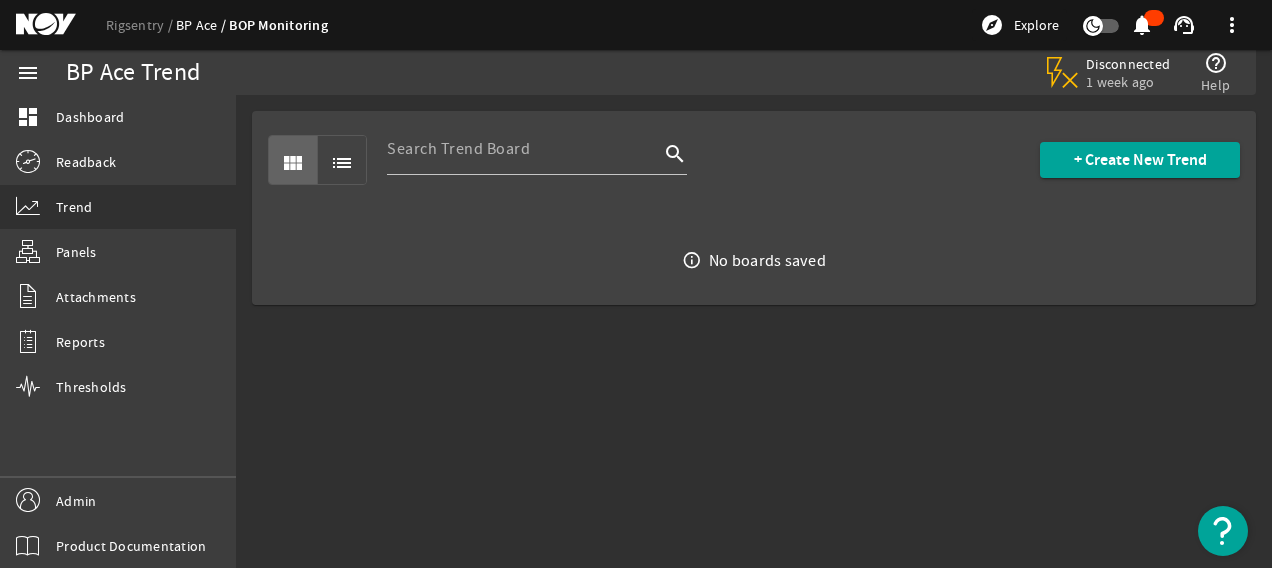 click on "BP Ace" 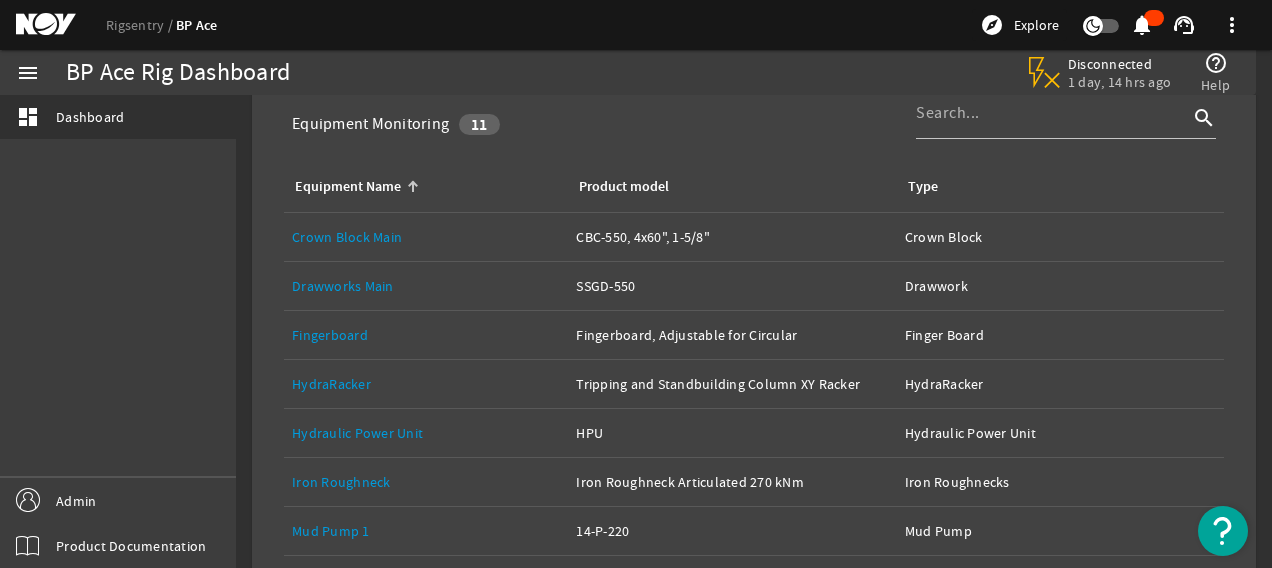 scroll, scrollTop: 316, scrollLeft: 0, axis: vertical 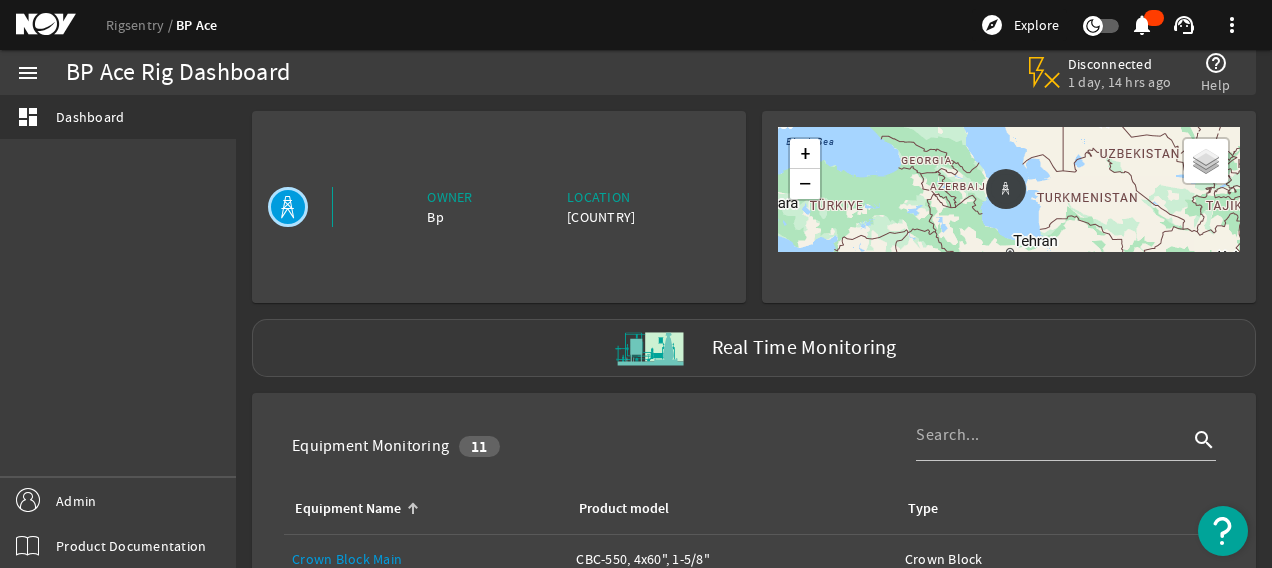 click 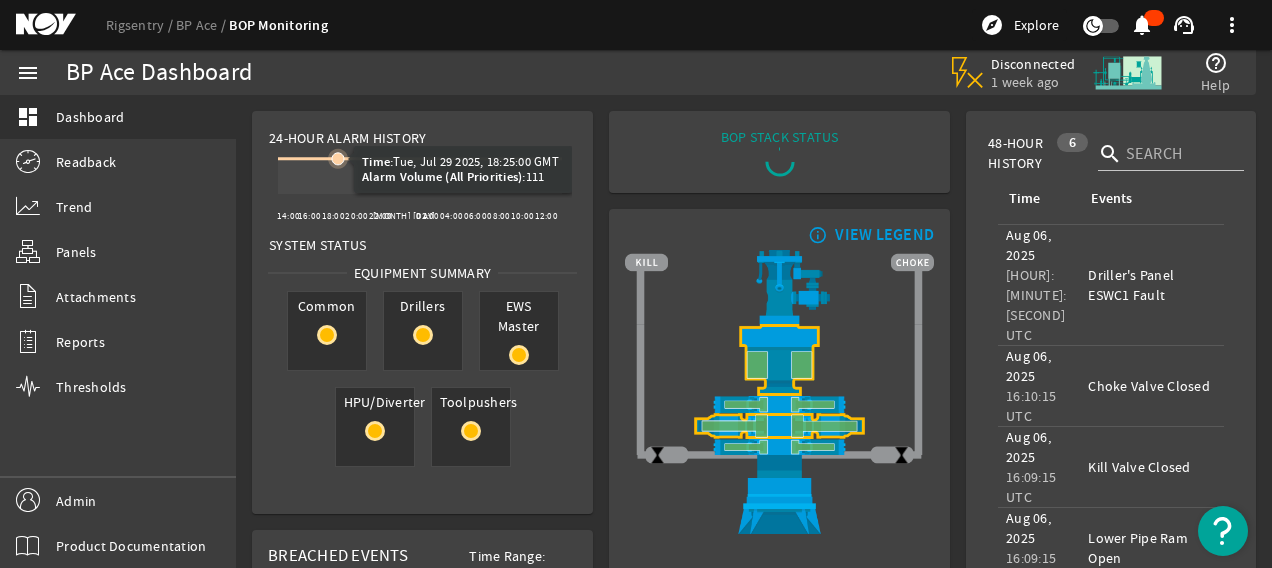 click 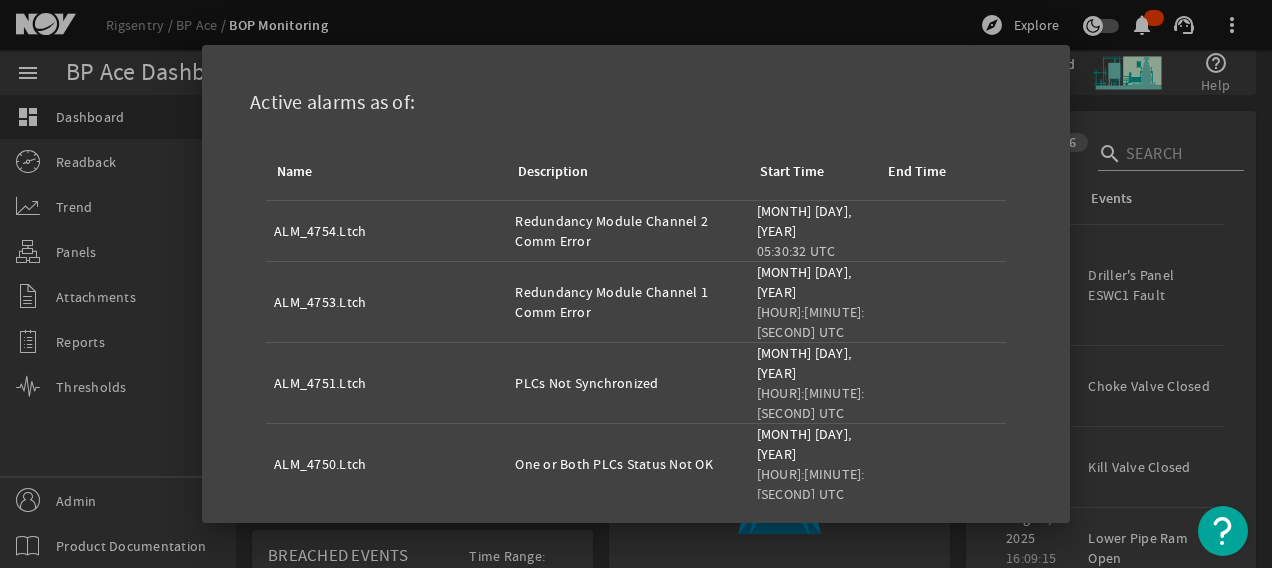 scroll, scrollTop: 114, scrollLeft: 0, axis: vertical 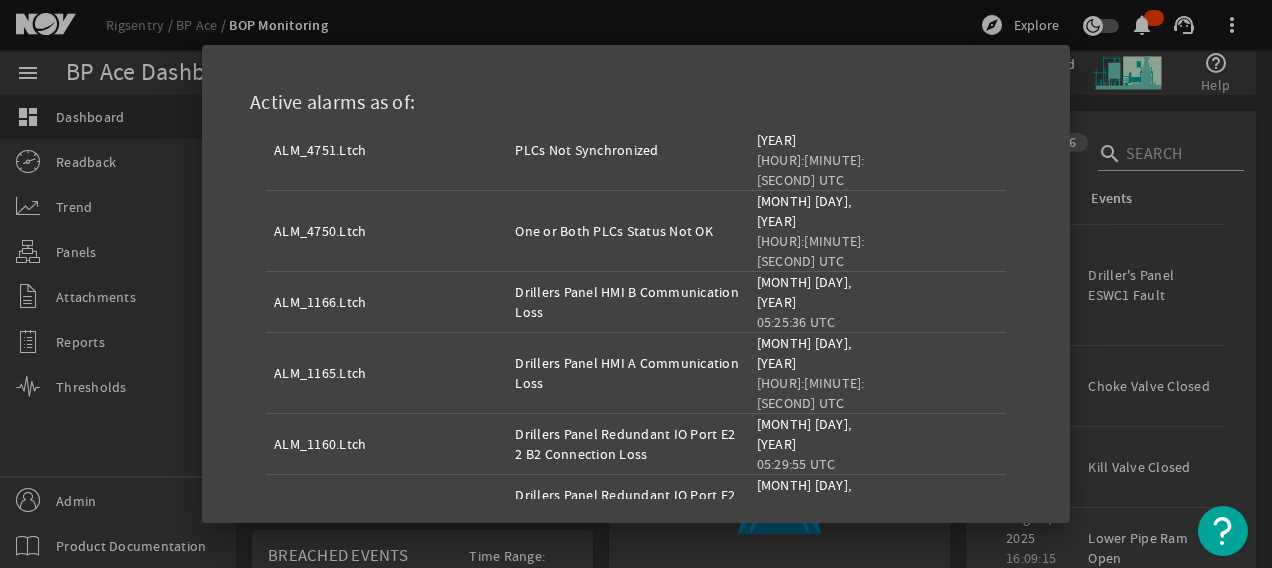 click at bounding box center [636, 284] 